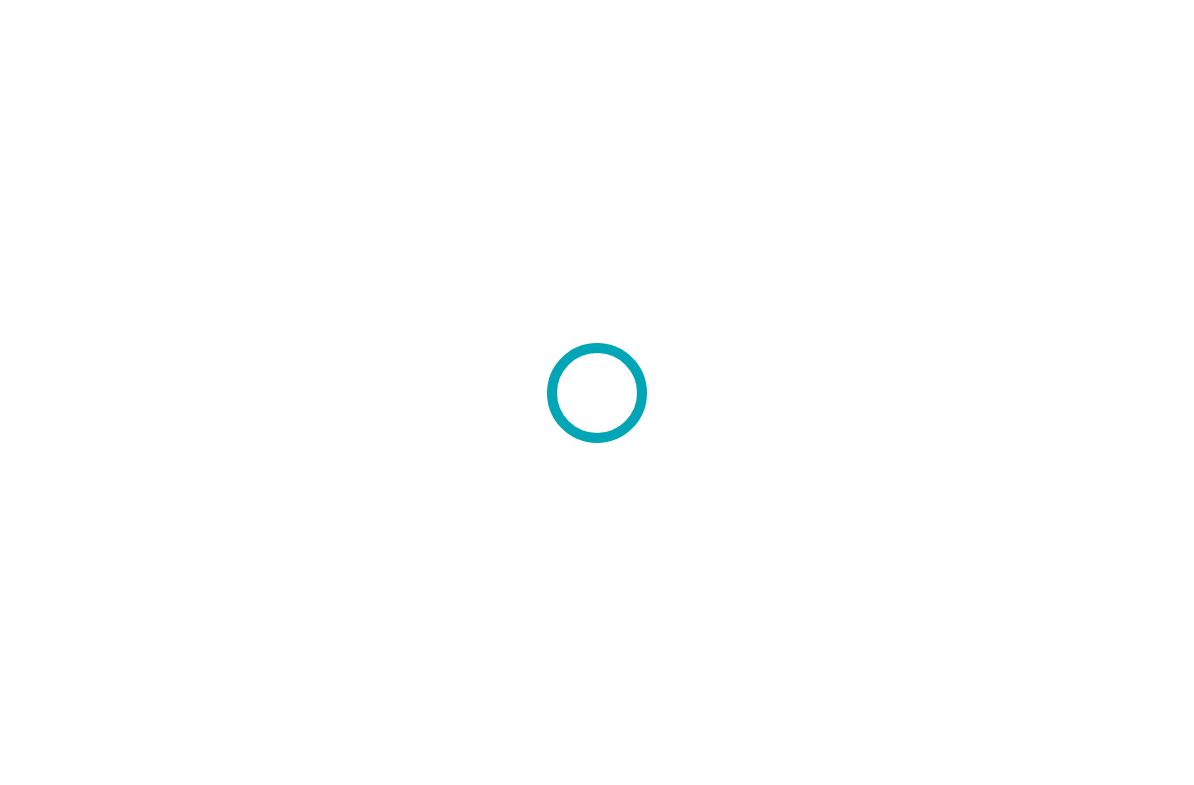 scroll, scrollTop: 0, scrollLeft: 0, axis: both 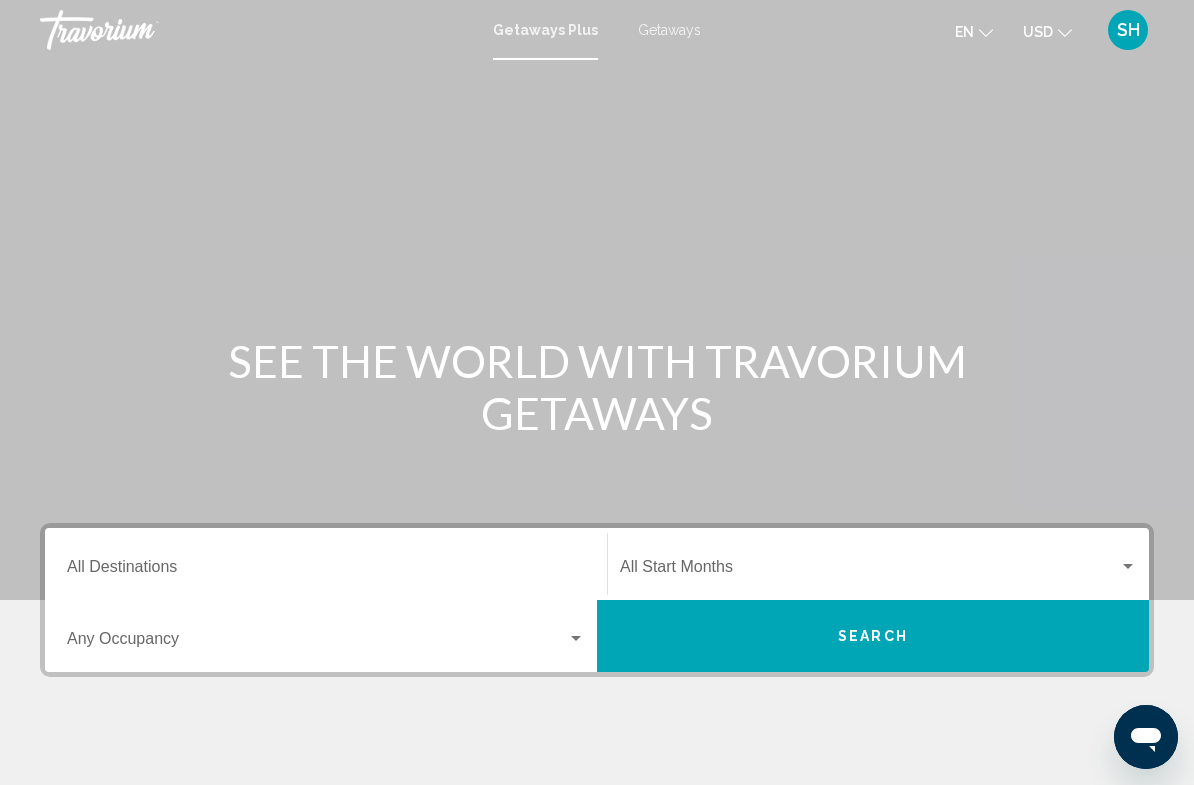 click on "Getaways" at bounding box center [659, 30] 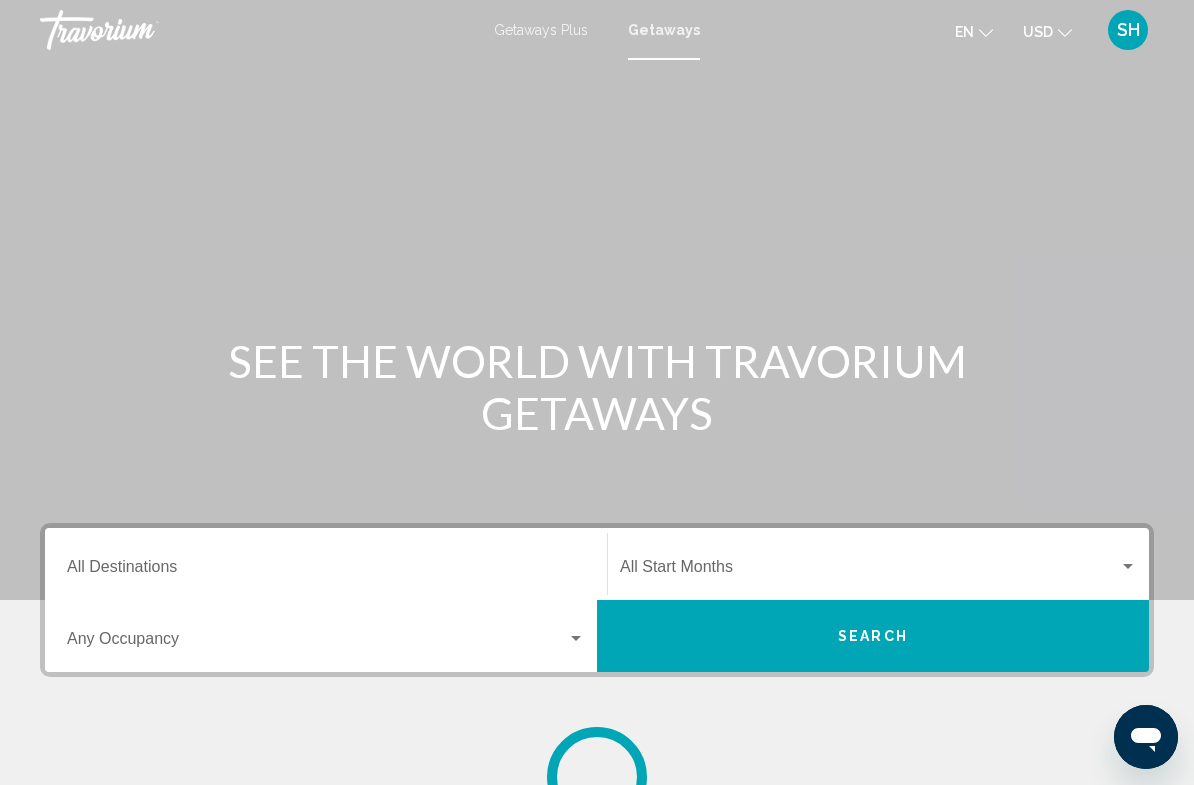 click on "Destination All Destinations" at bounding box center [326, 564] 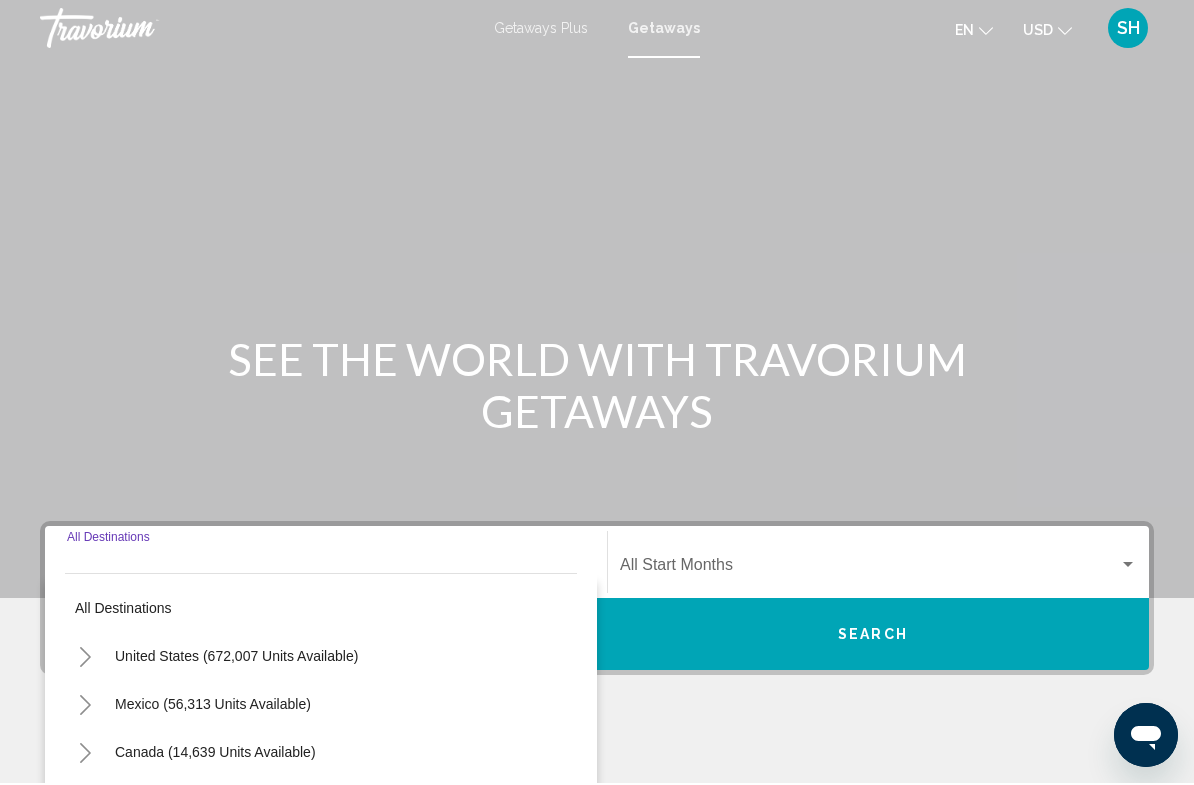 scroll, scrollTop: 0, scrollLeft: 0, axis: both 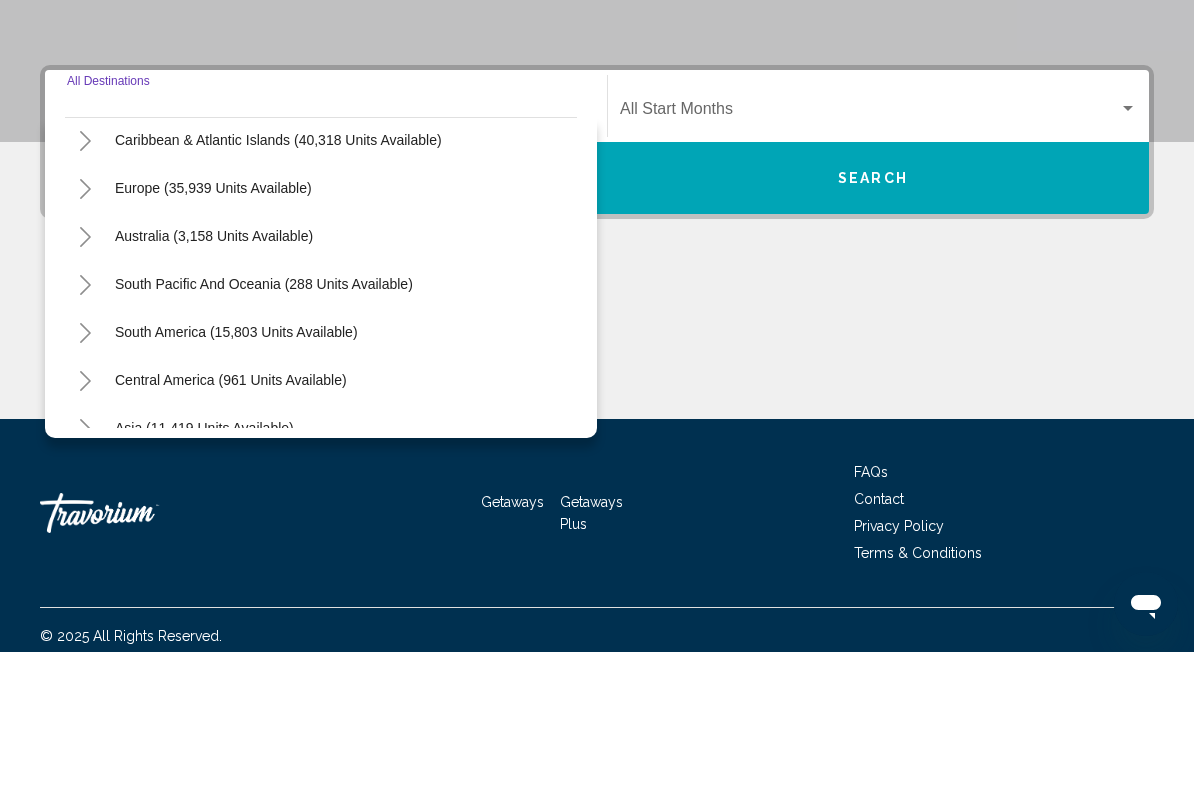 click 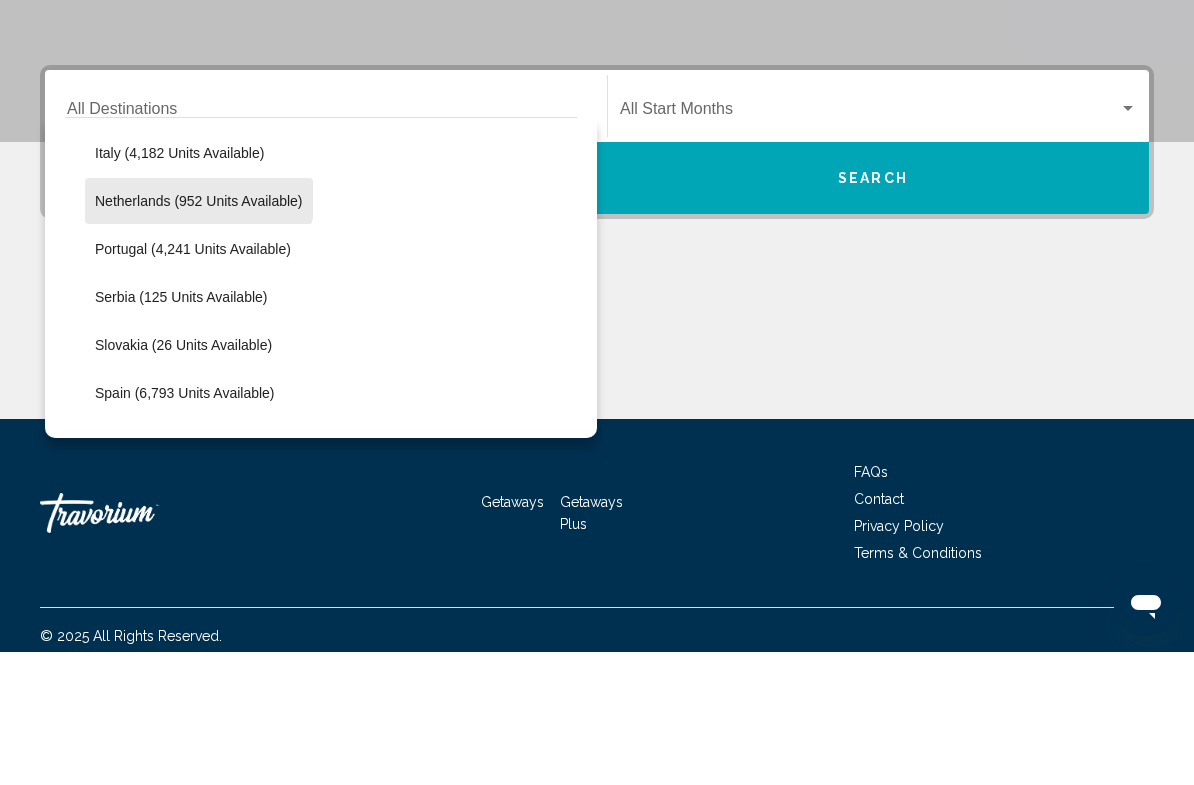 scroll, scrollTop: 826, scrollLeft: 0, axis: vertical 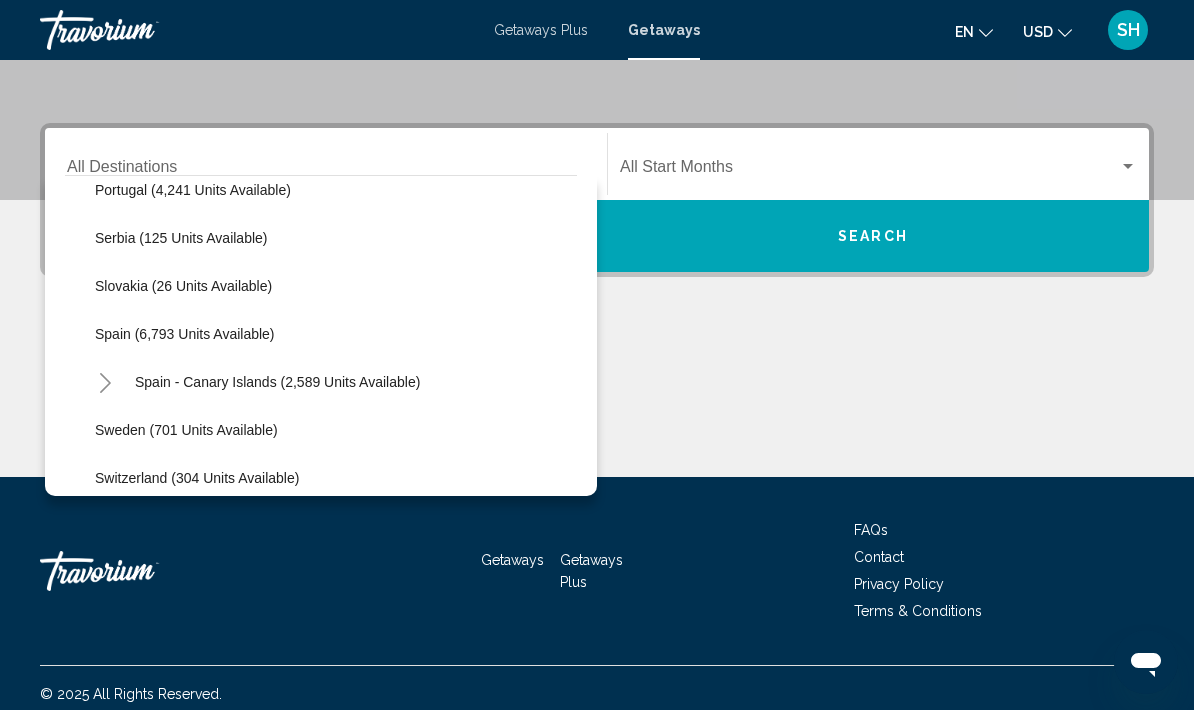 click on "Spain (6,793 units available)" 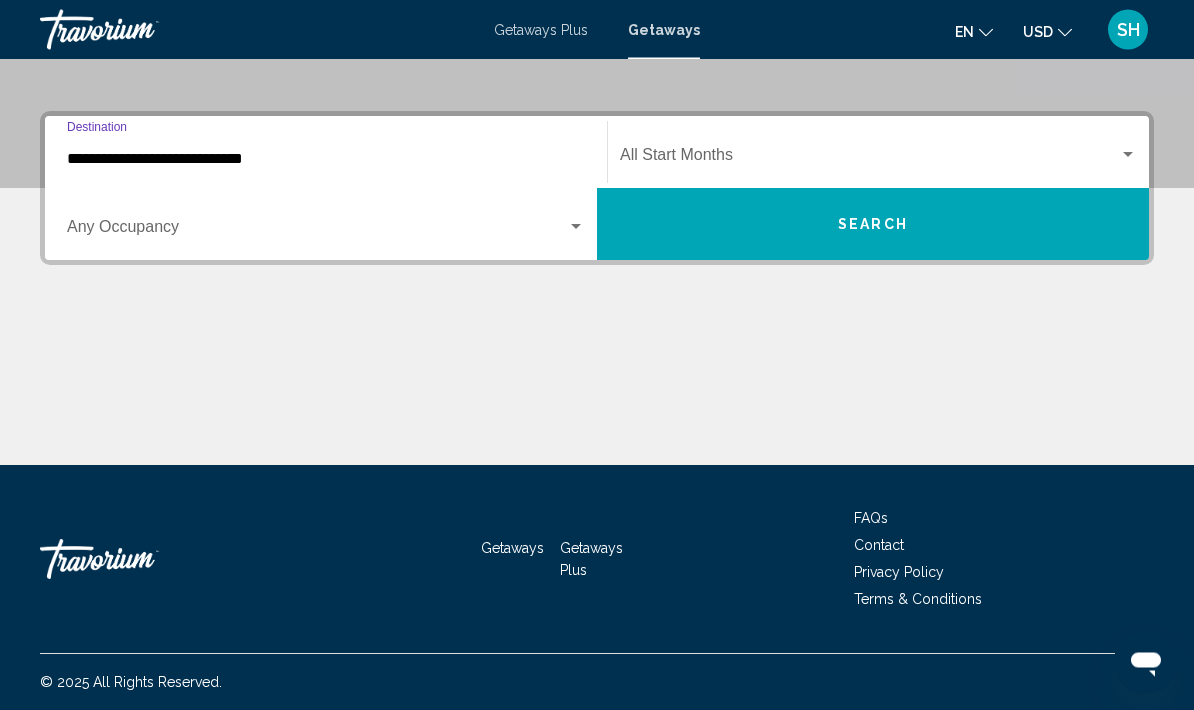 scroll, scrollTop: 412, scrollLeft: 0, axis: vertical 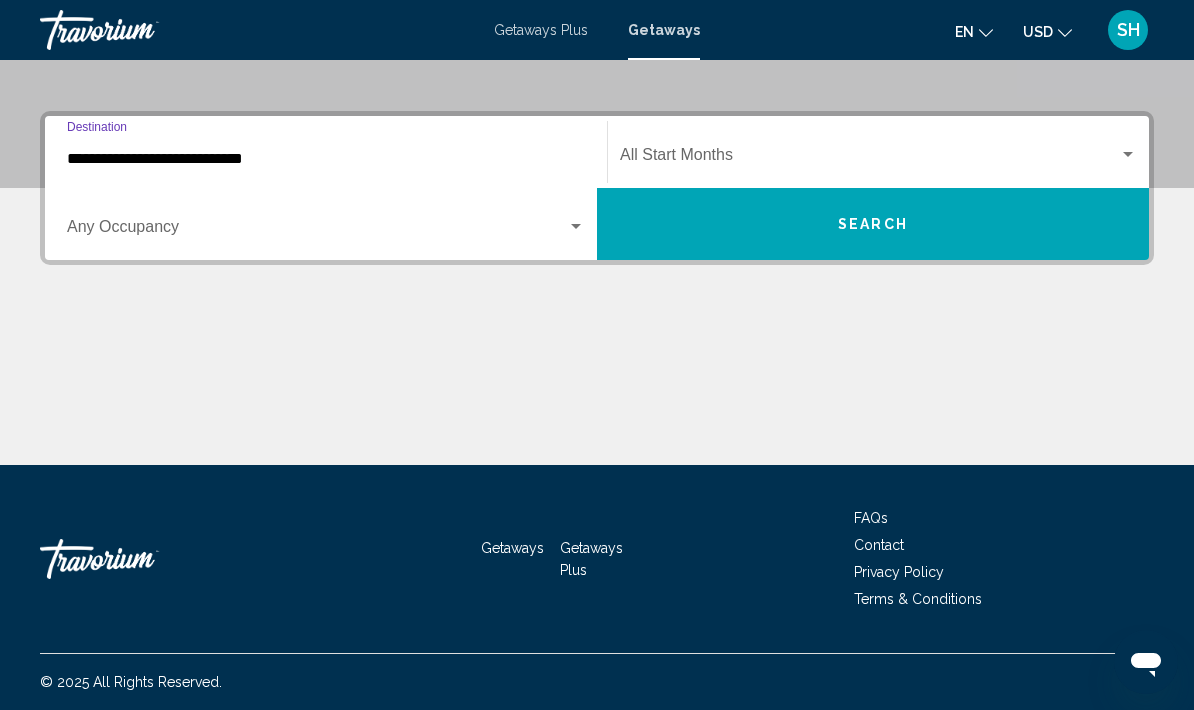 click at bounding box center (869, 159) 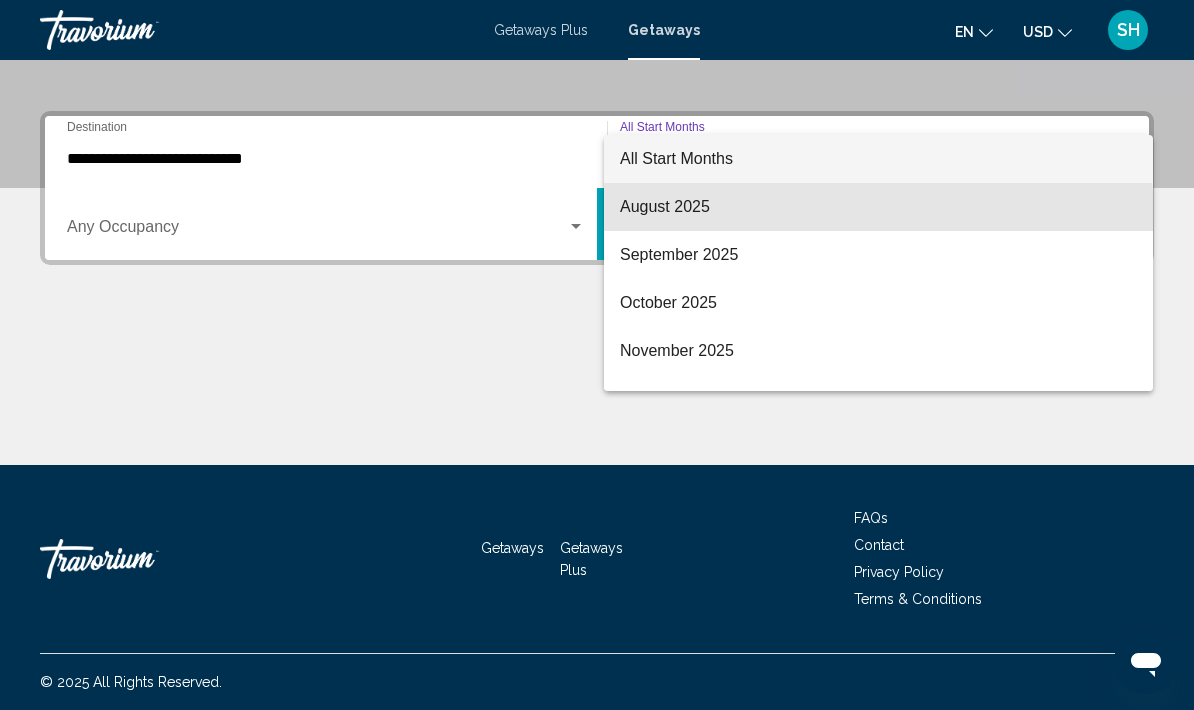 click on "August 2025" at bounding box center (878, 207) 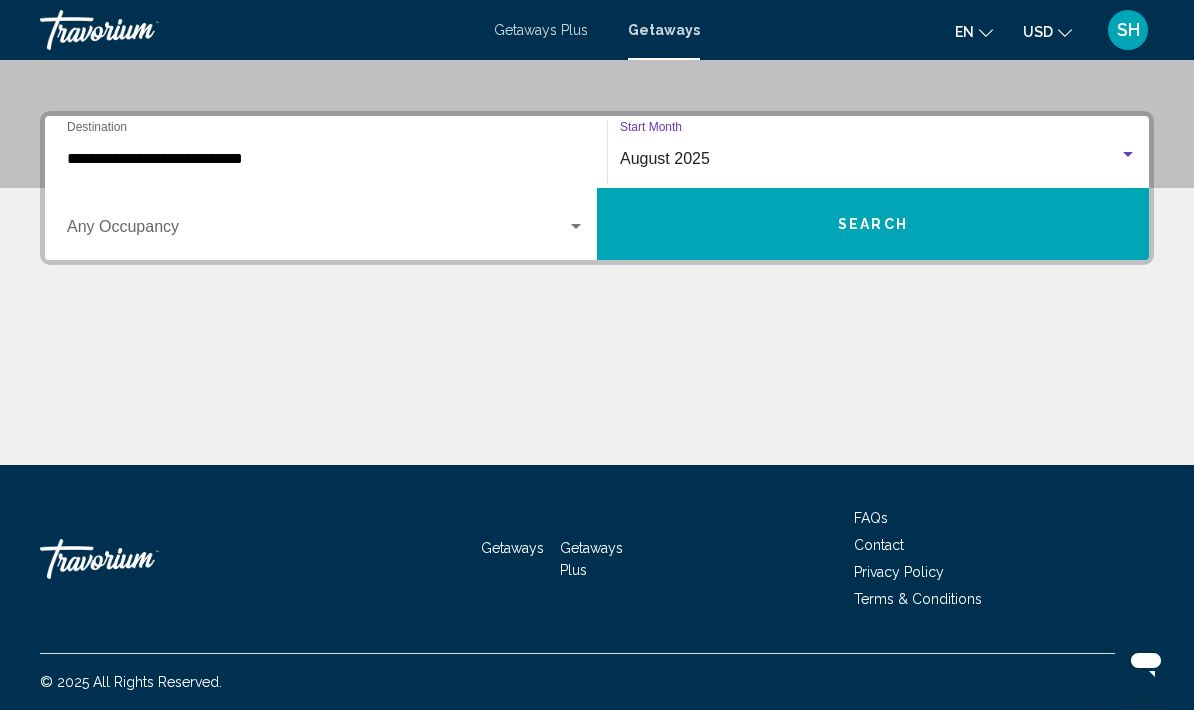 click on "Occupancy Any Occupancy" at bounding box center [326, 224] 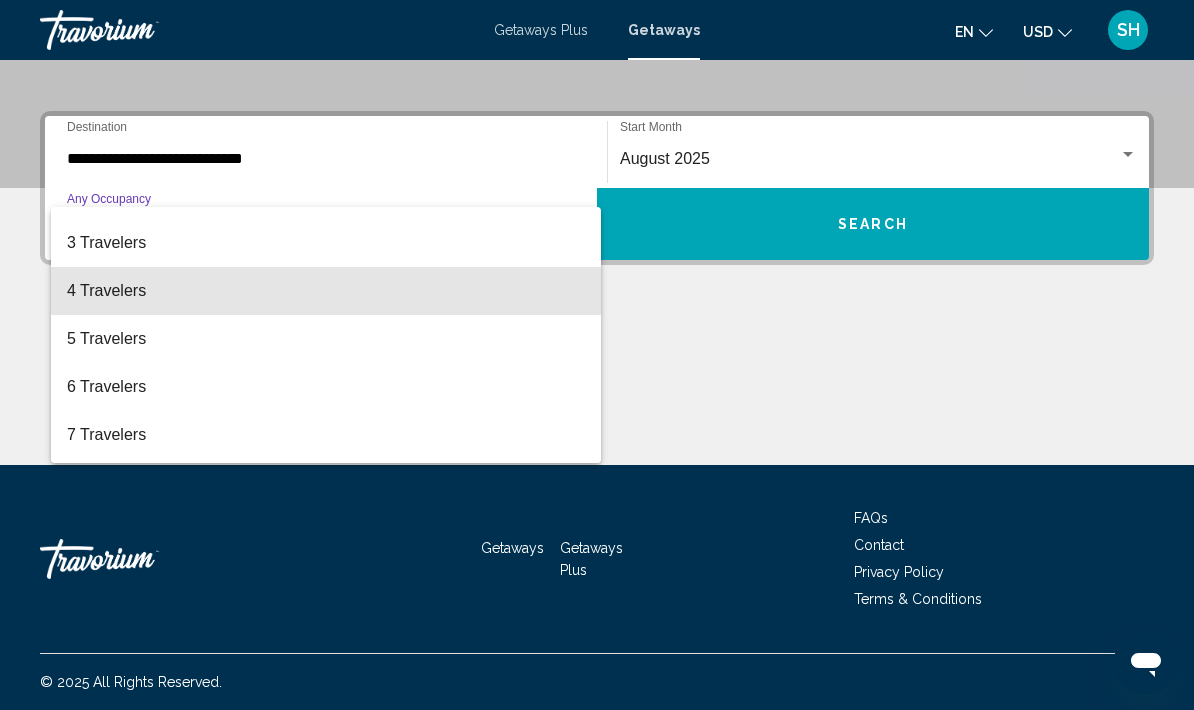 scroll, scrollTop: 93, scrollLeft: 0, axis: vertical 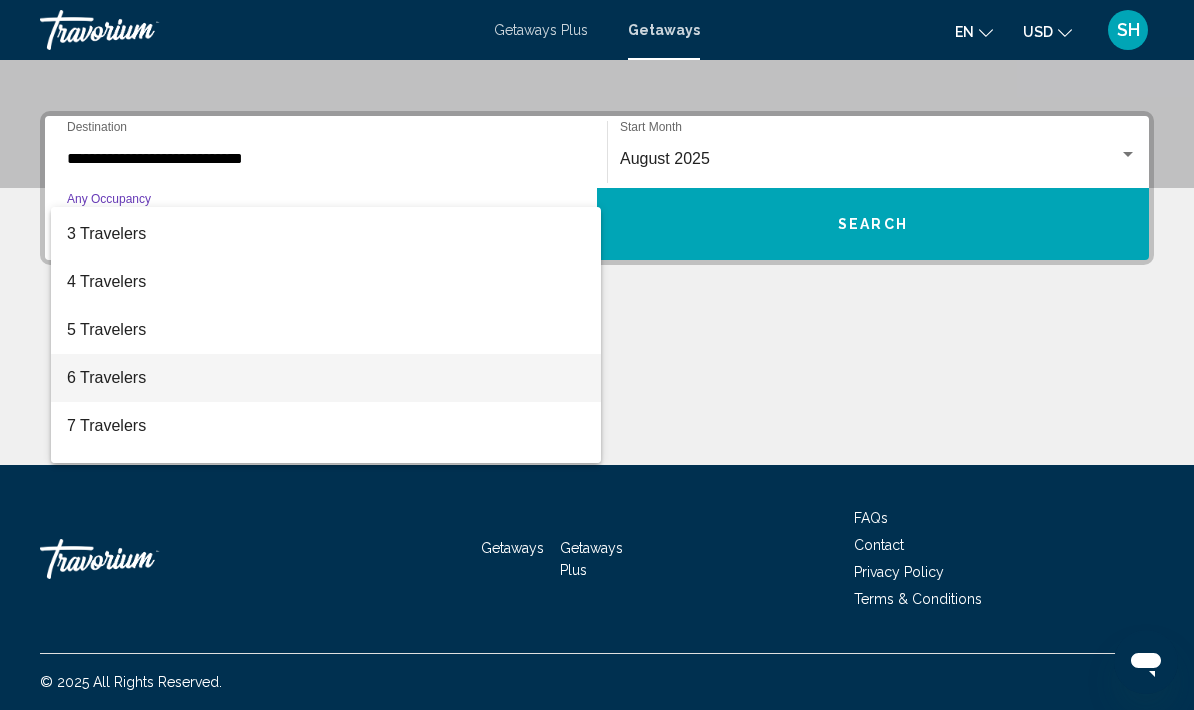 click on "6 Travelers" at bounding box center [326, 378] 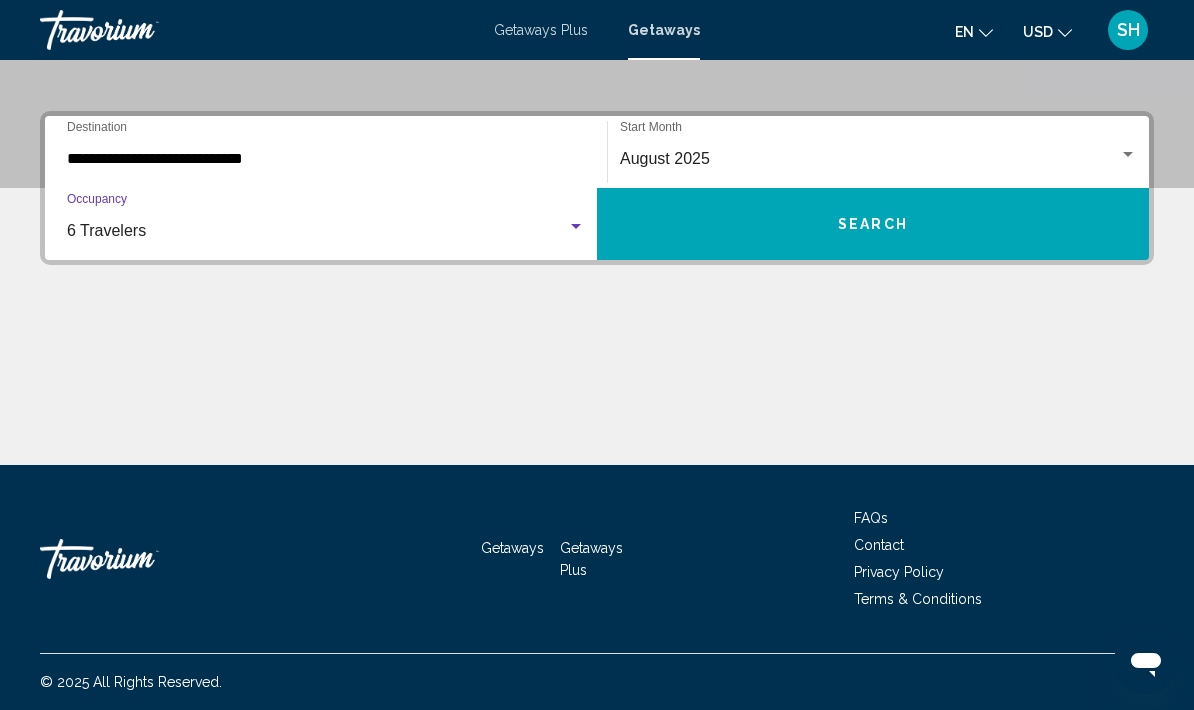 click on "Search" at bounding box center (873, 225) 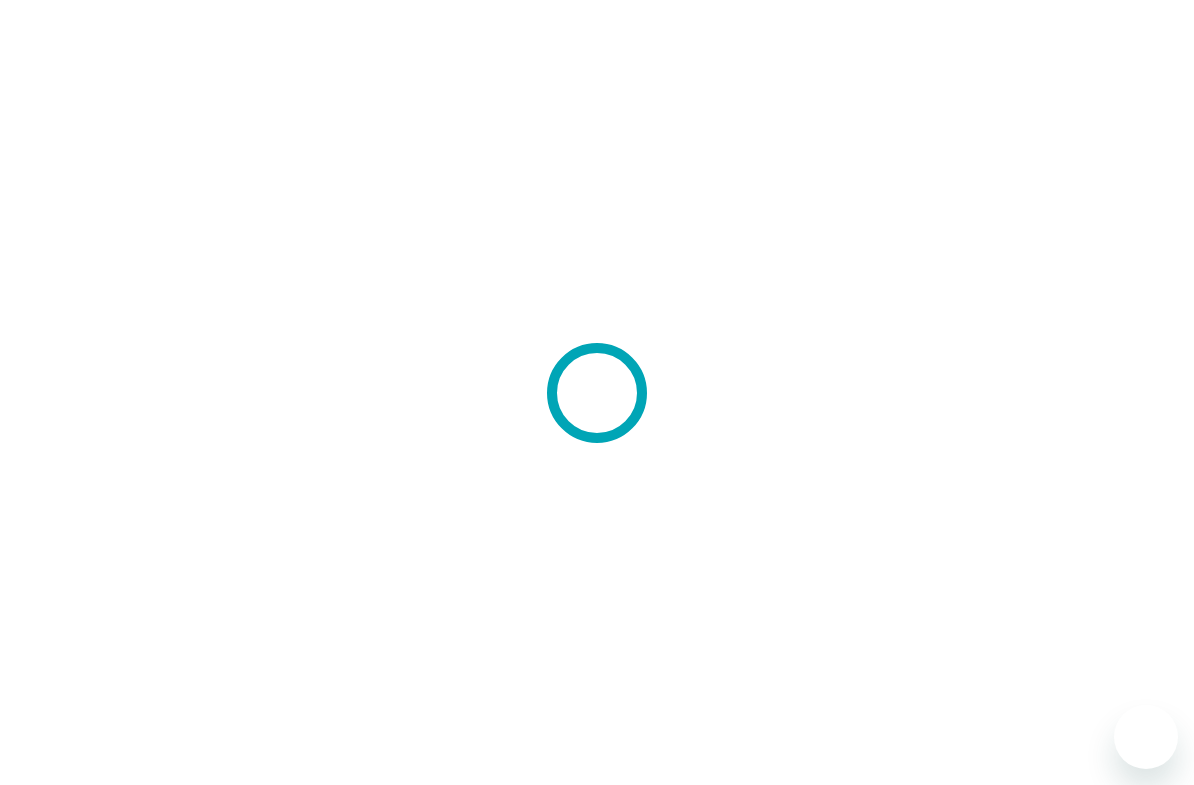 scroll, scrollTop: 0, scrollLeft: 0, axis: both 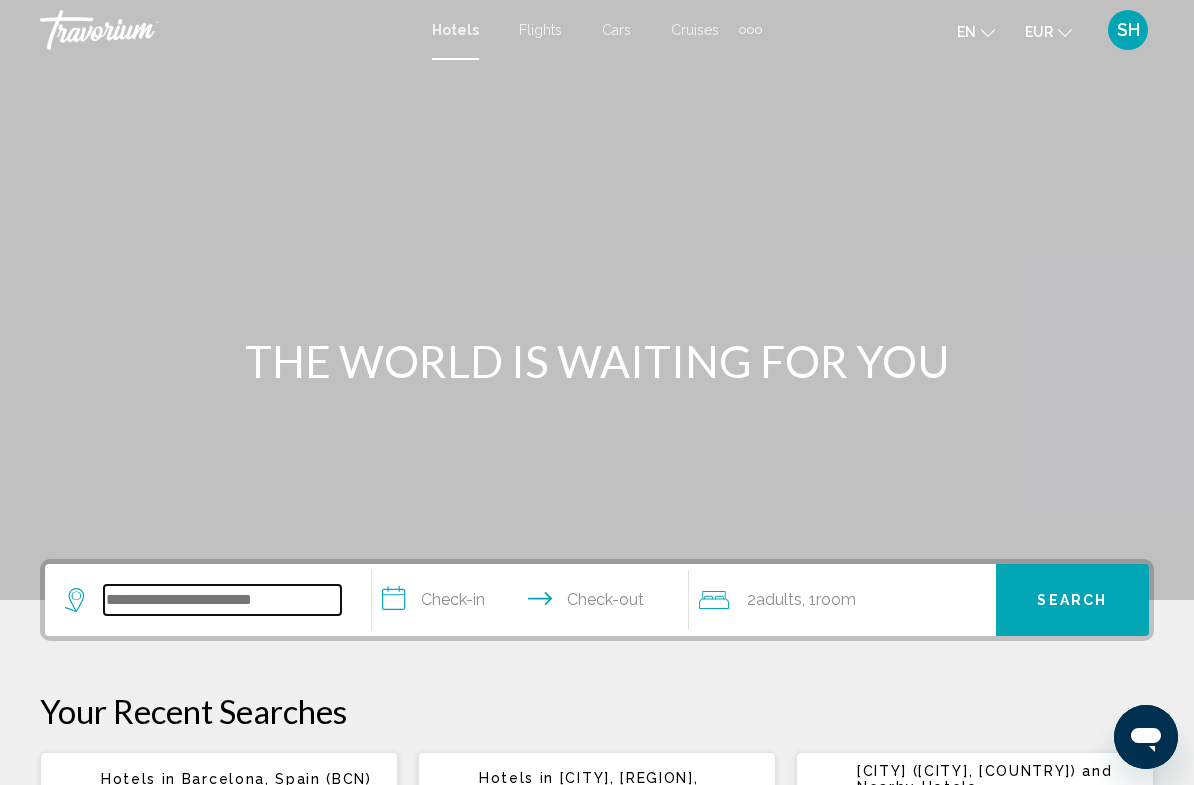 click at bounding box center [222, 600] 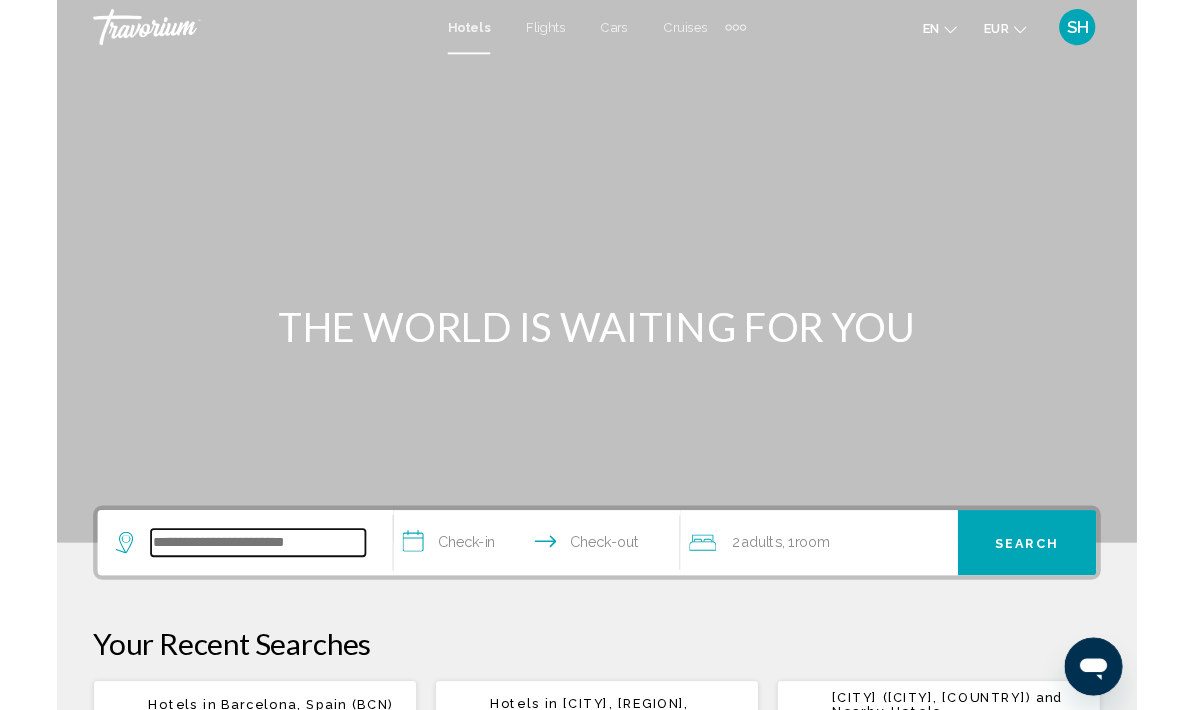scroll, scrollTop: 9, scrollLeft: 0, axis: vertical 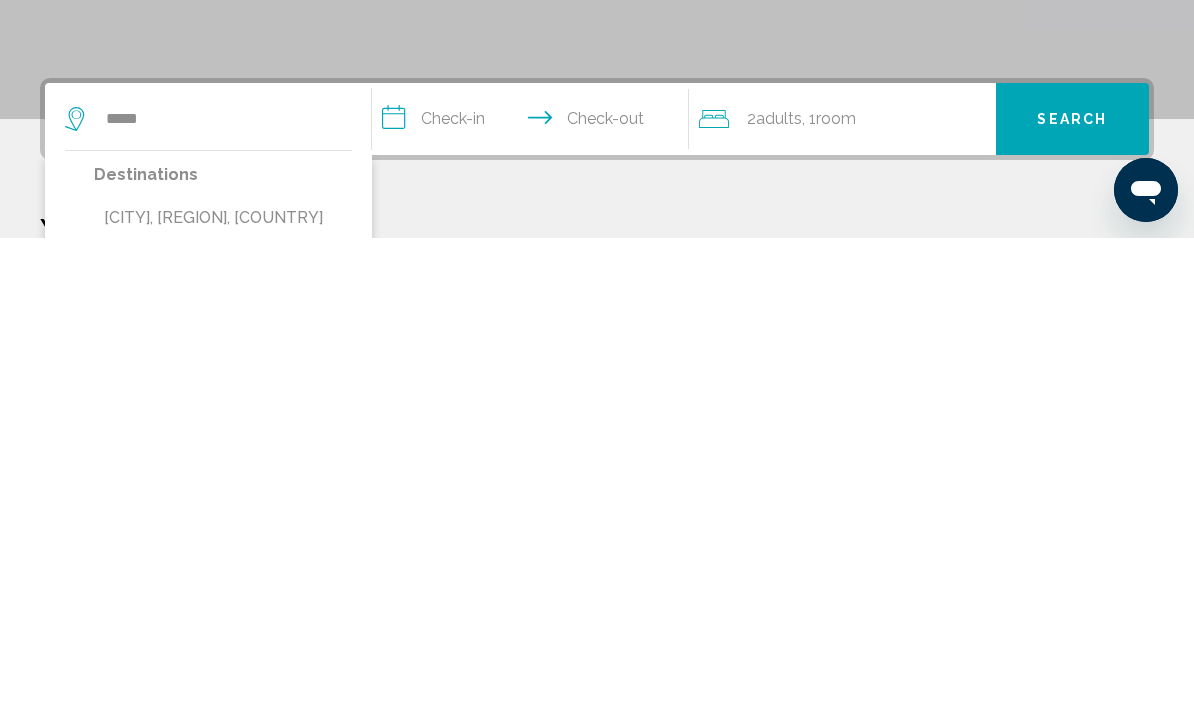 click on "[CITY], [REGION], [COUNTRY]" at bounding box center [223, 690] 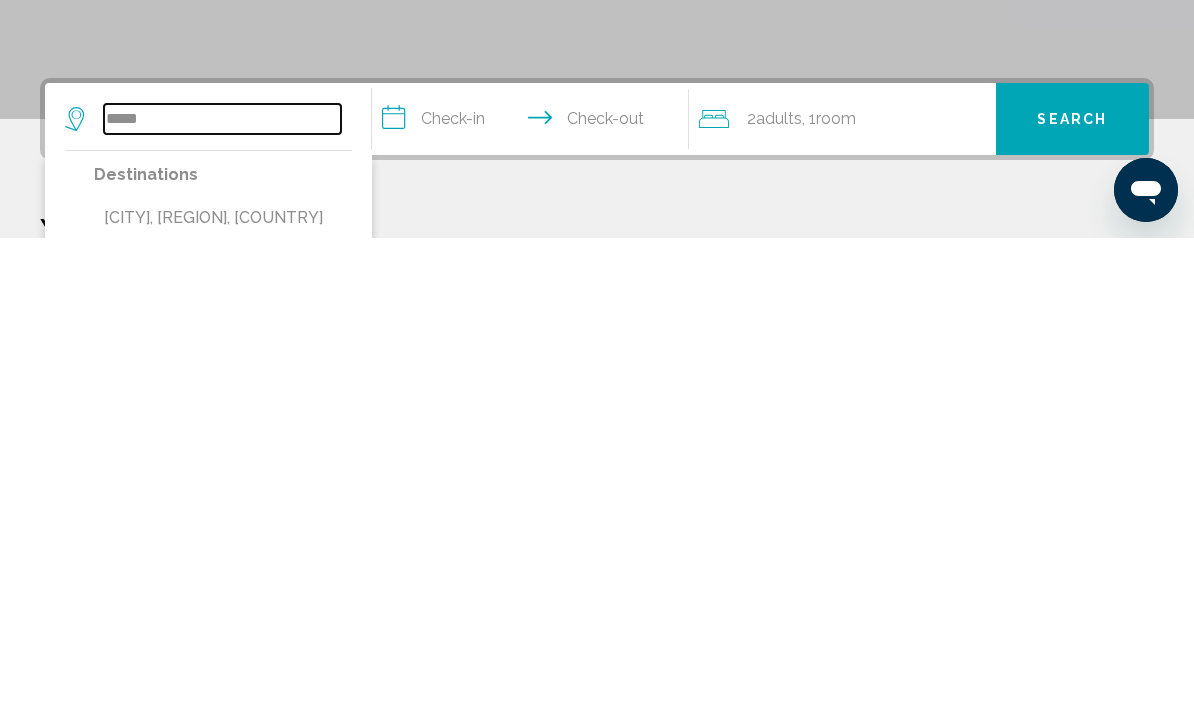 type on "**********" 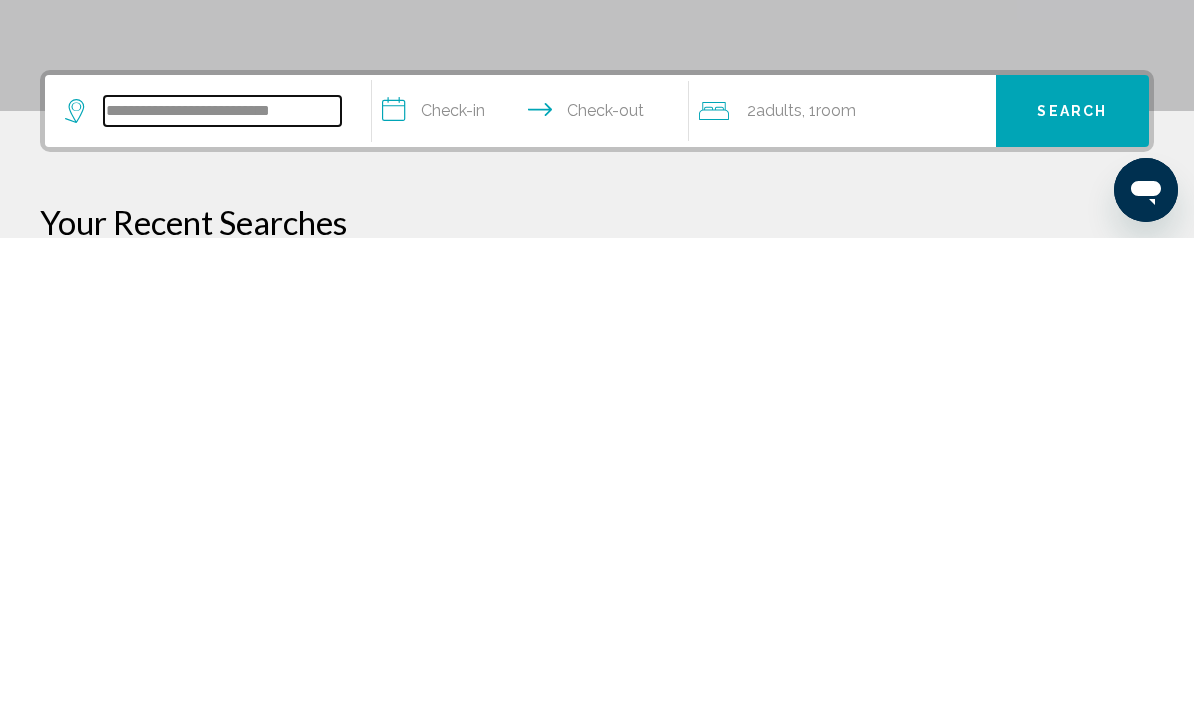 scroll, scrollTop: 22, scrollLeft: 0, axis: vertical 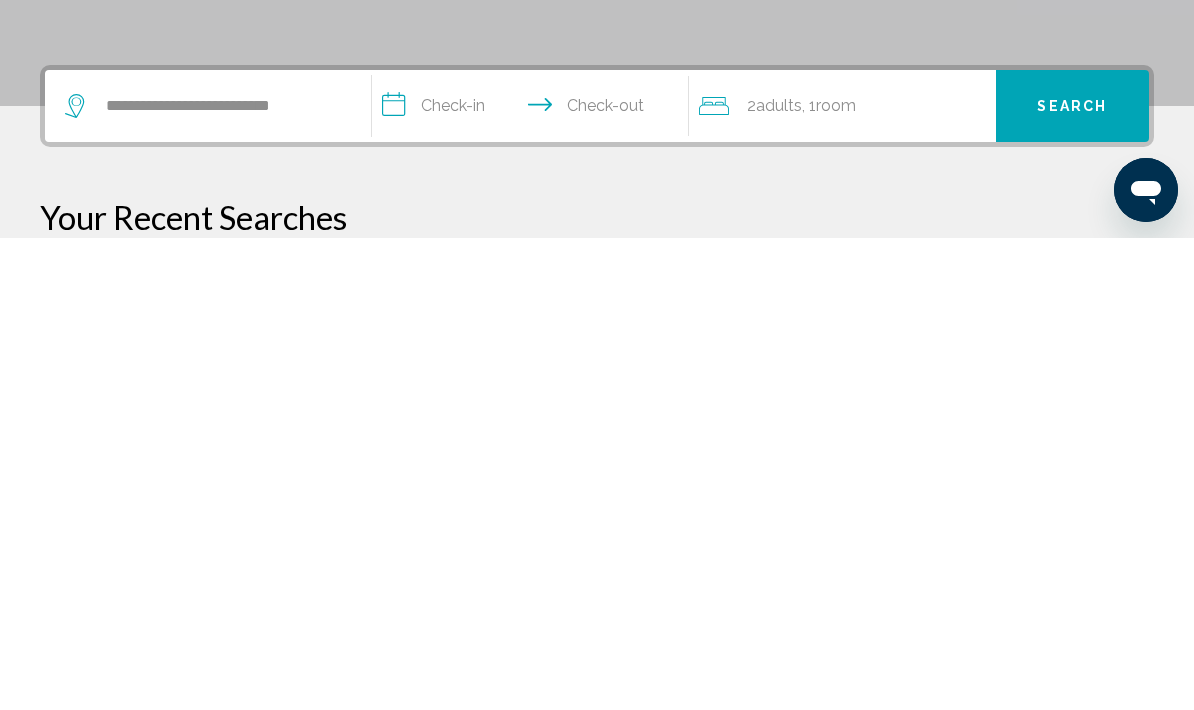 click on "**********" at bounding box center [534, 581] 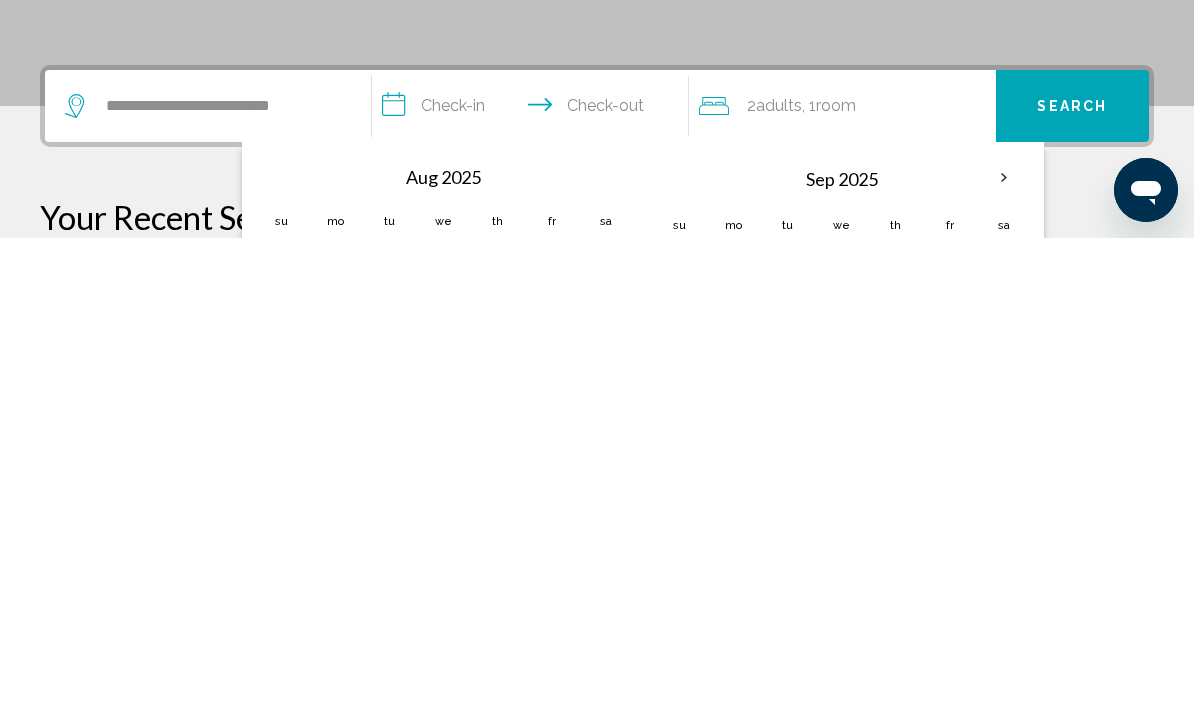 scroll, scrollTop: 494, scrollLeft: 0, axis: vertical 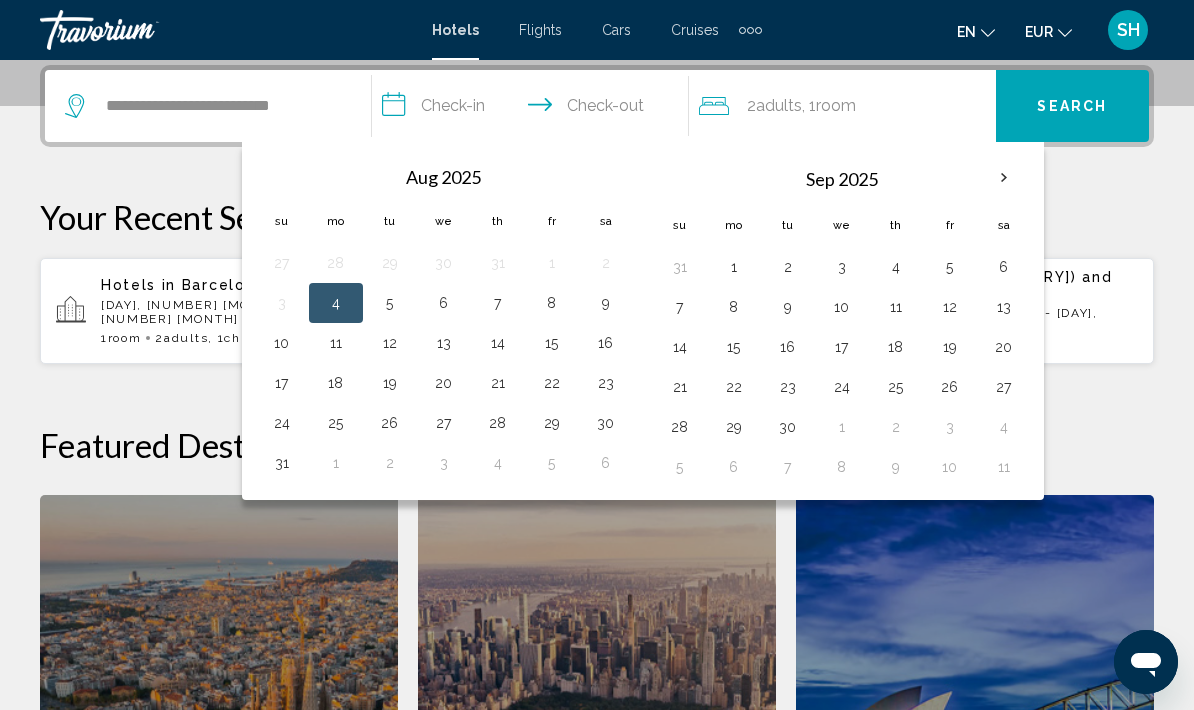 click on "7" at bounding box center [680, 307] 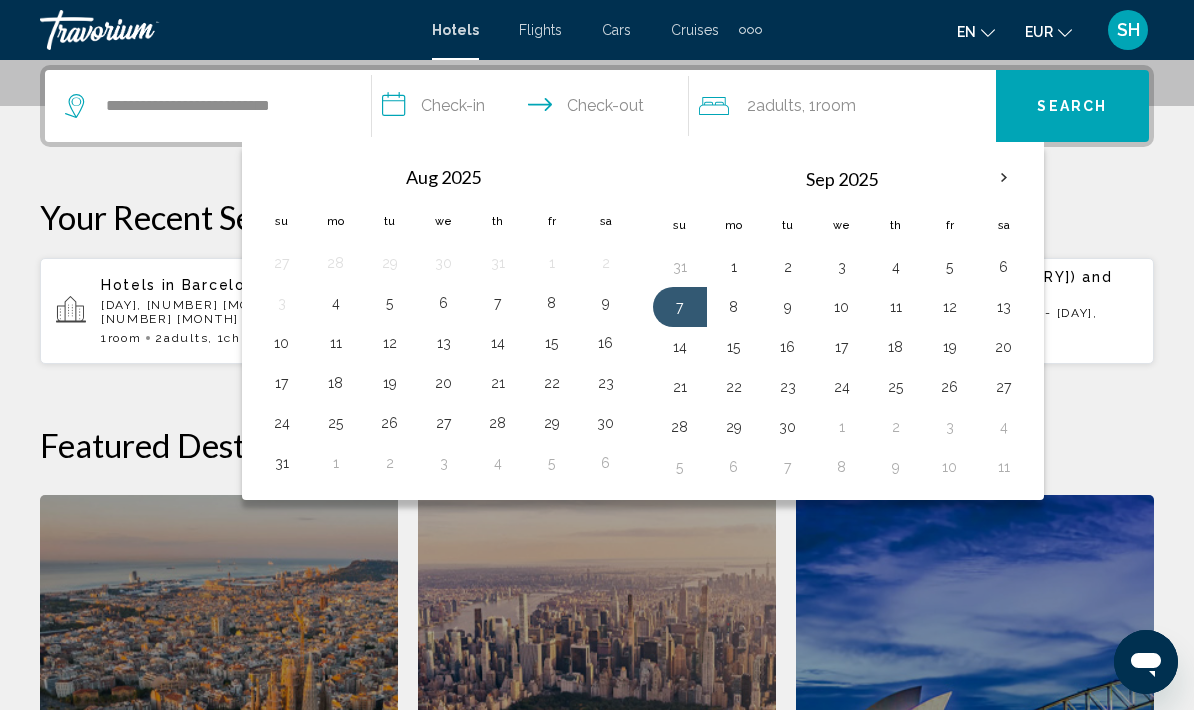 click on "13" at bounding box center [1004, 307] 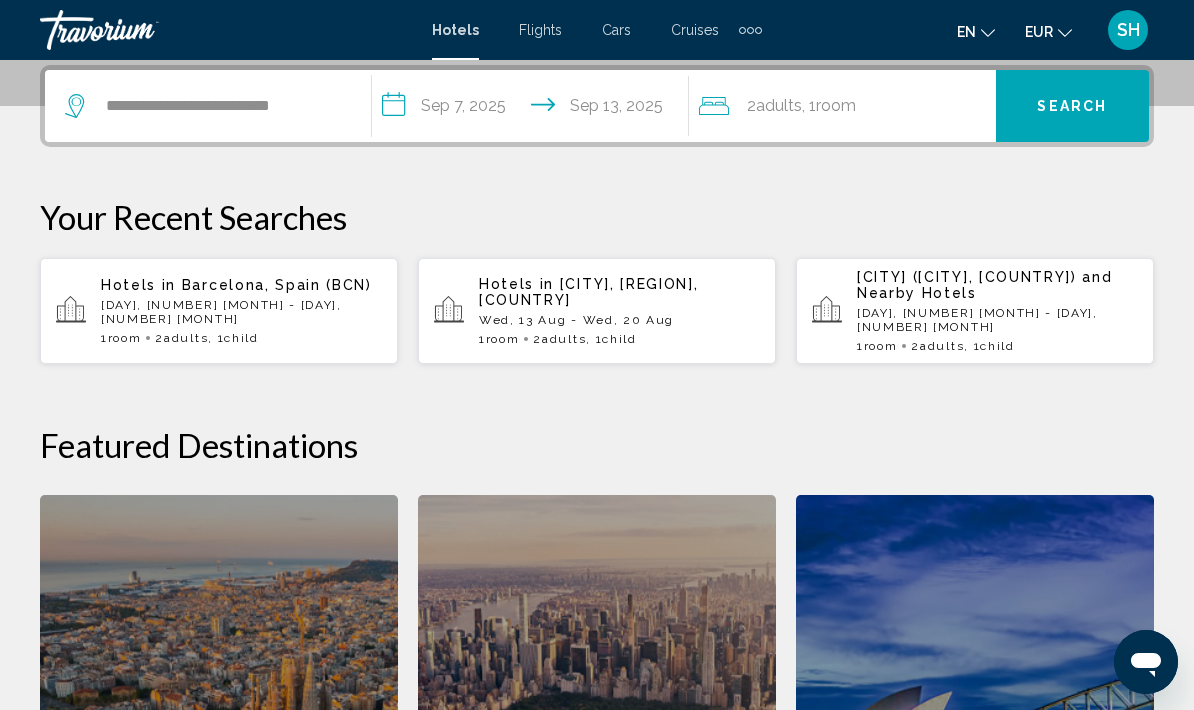 click on "2  Adult Adults , 1  Room rooms" 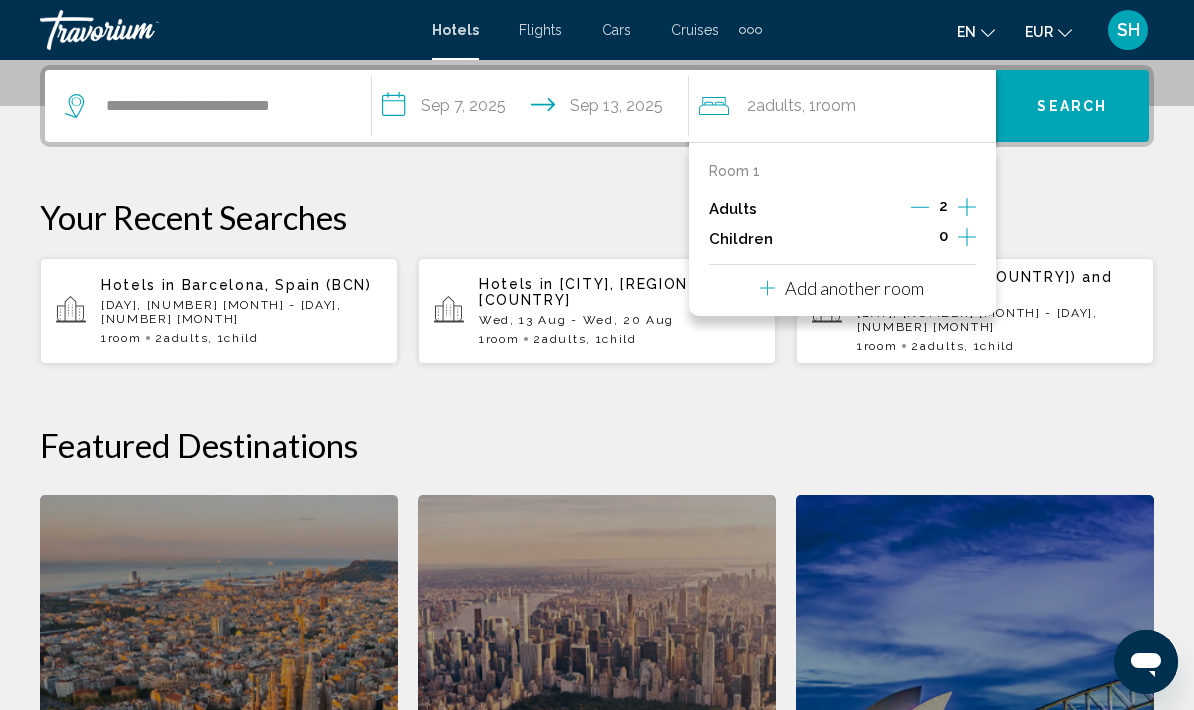 click 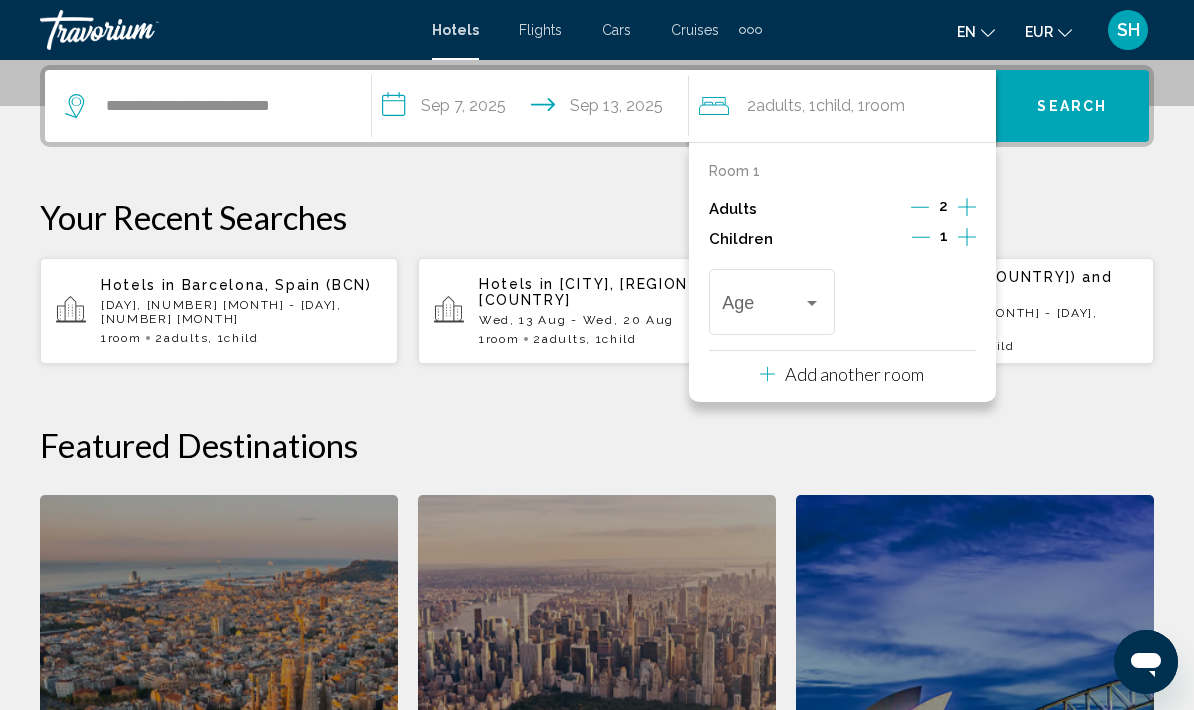 click on "Age" at bounding box center (772, 299) 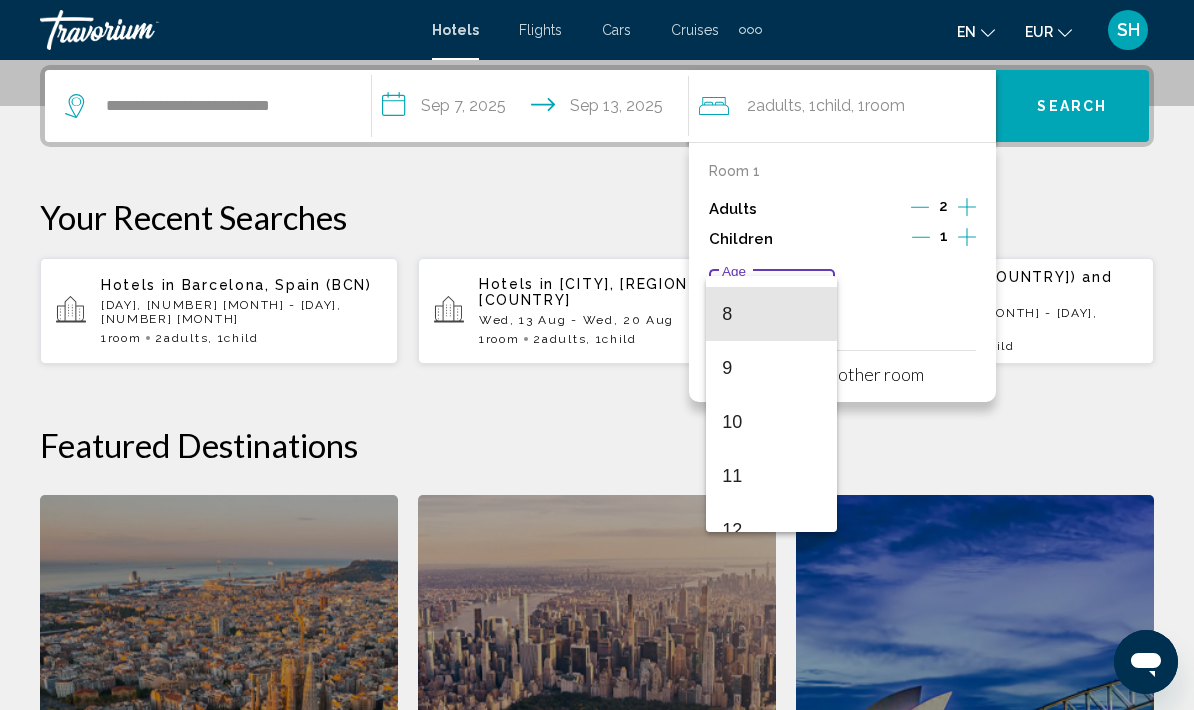 scroll, scrollTop: 439, scrollLeft: 0, axis: vertical 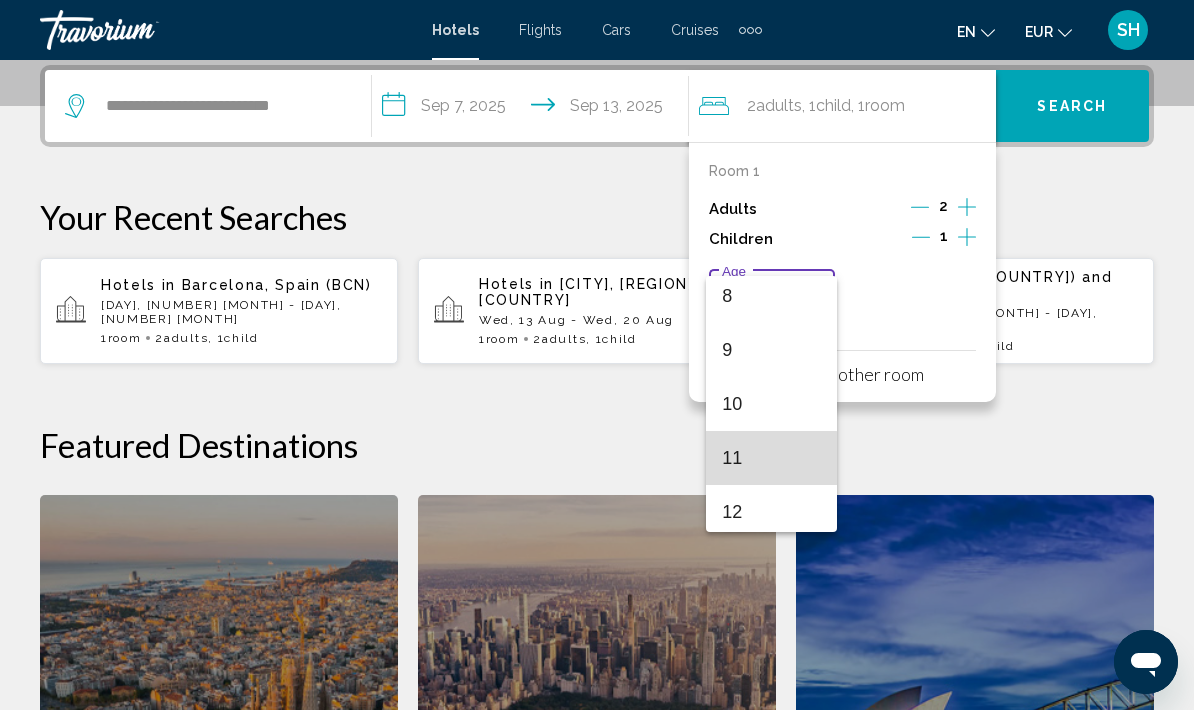 click on "11" at bounding box center [771, 458] 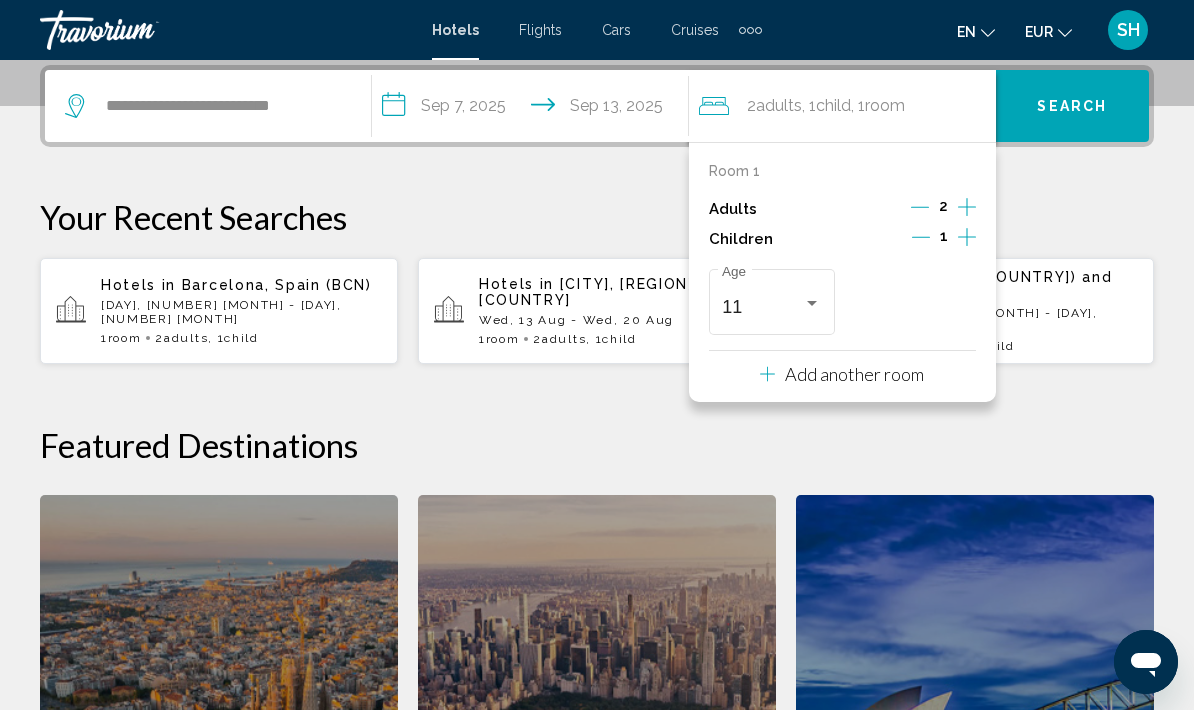 click on "Search" at bounding box center (1072, 106) 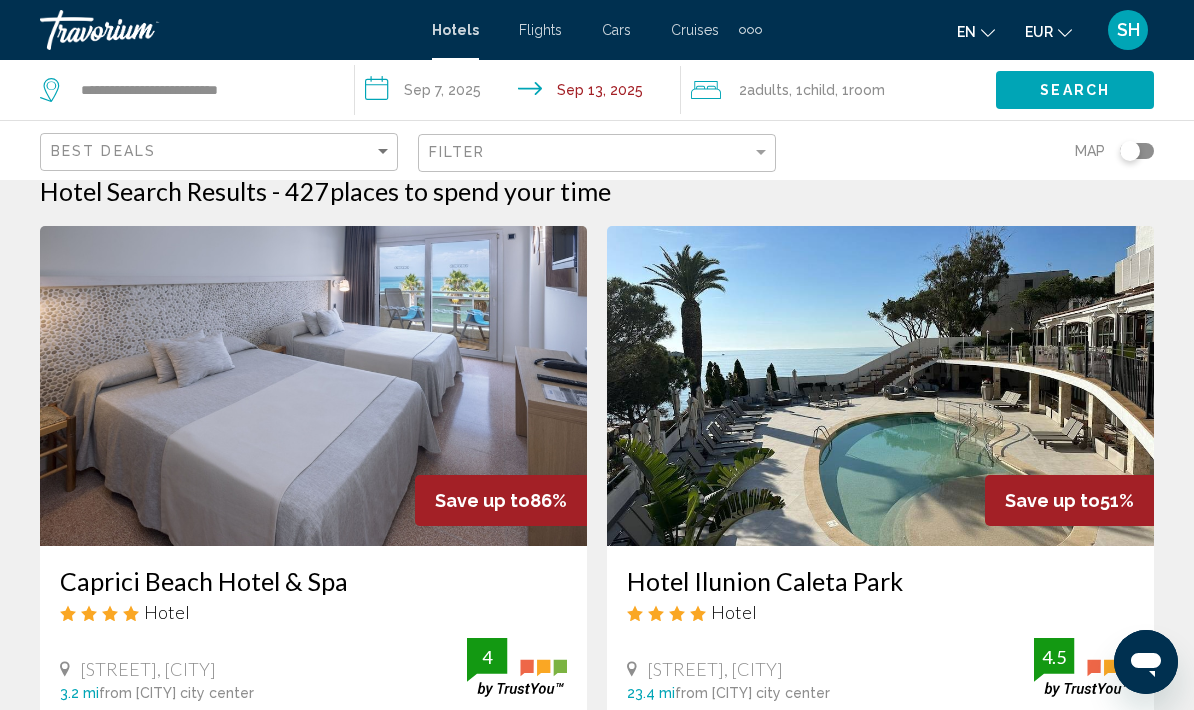 scroll, scrollTop: 0, scrollLeft: 0, axis: both 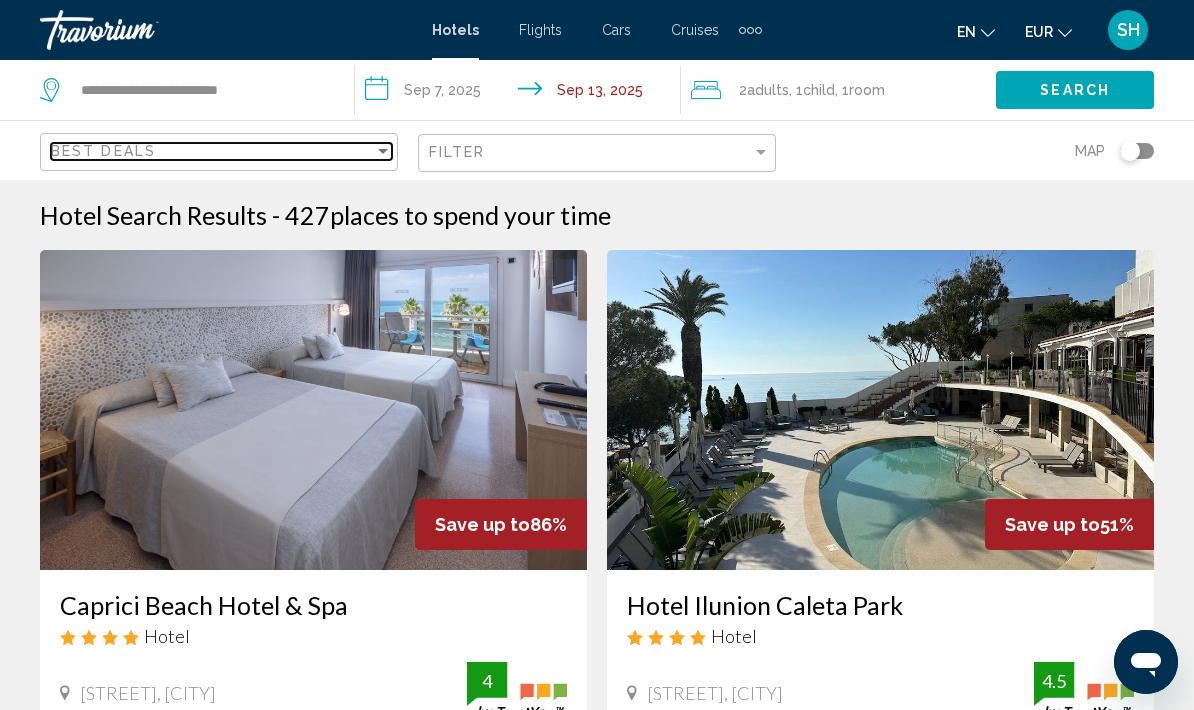 click at bounding box center [383, 151] 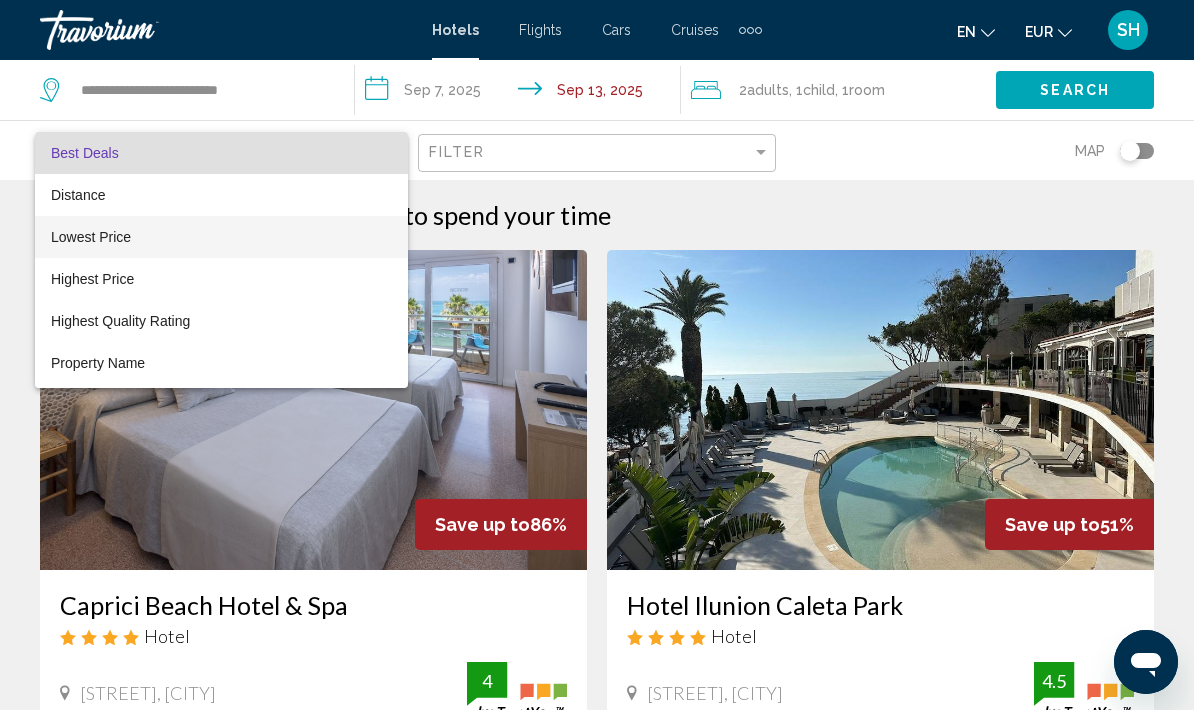 click on "Lowest Price" at bounding box center (221, 237) 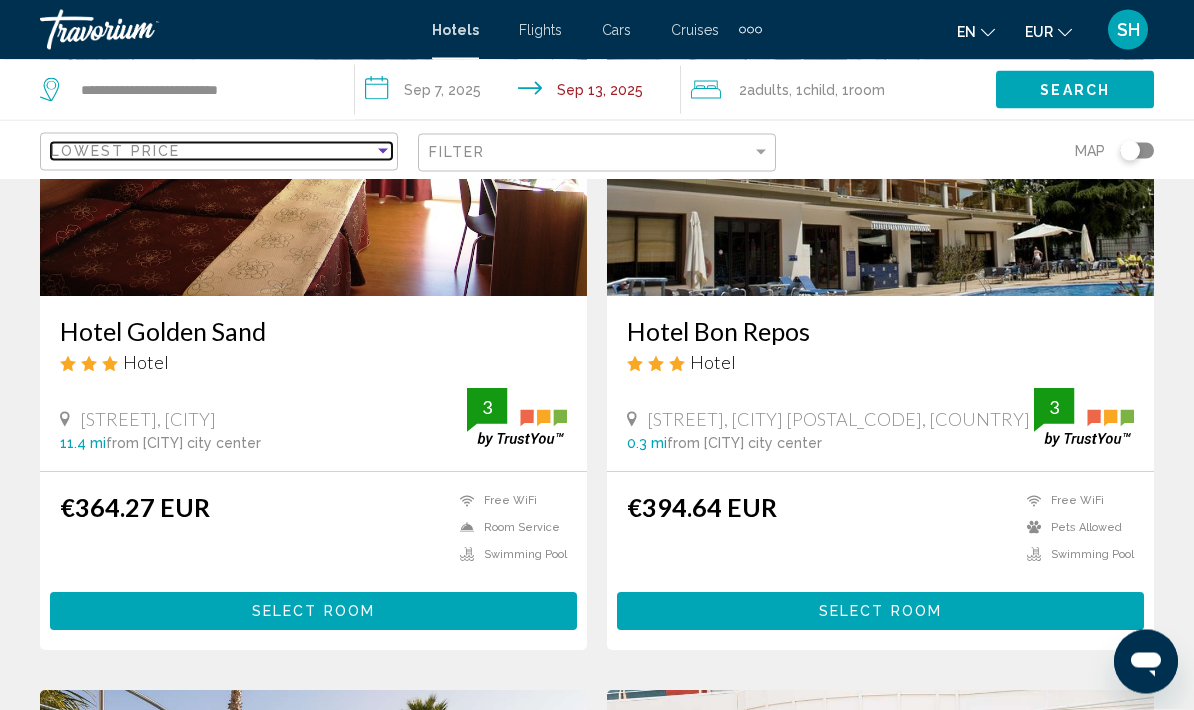 scroll, scrollTop: 274, scrollLeft: 0, axis: vertical 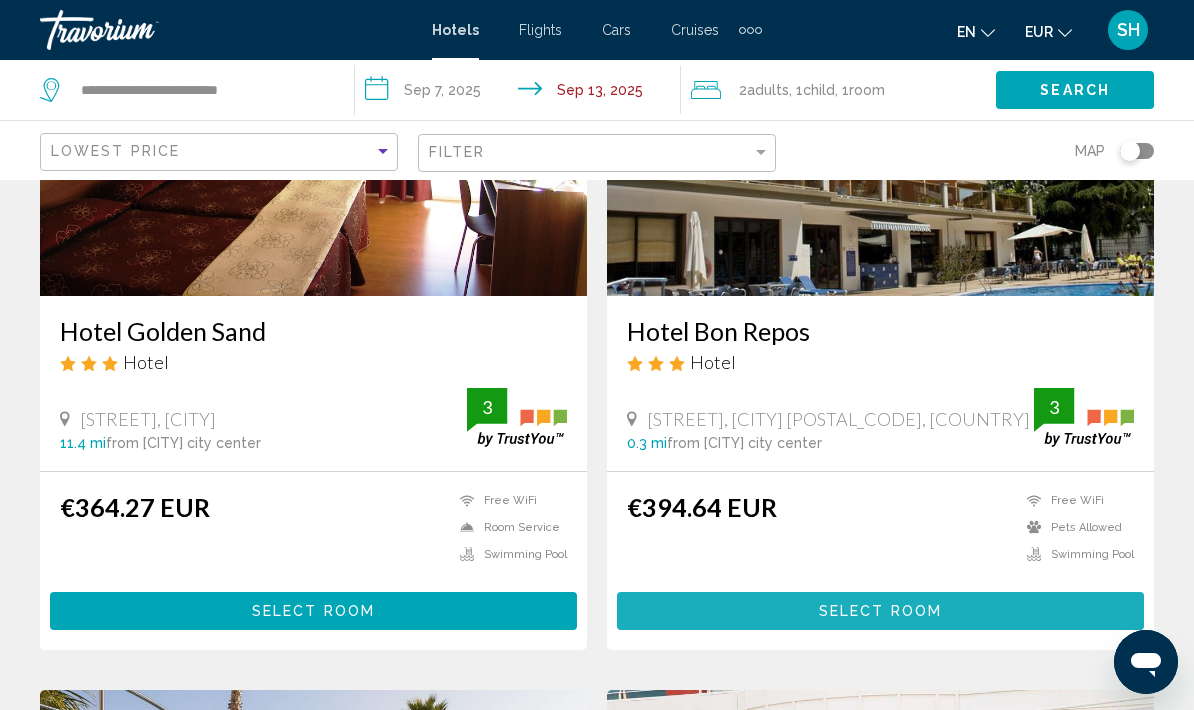 click on "Select Room" at bounding box center [880, 612] 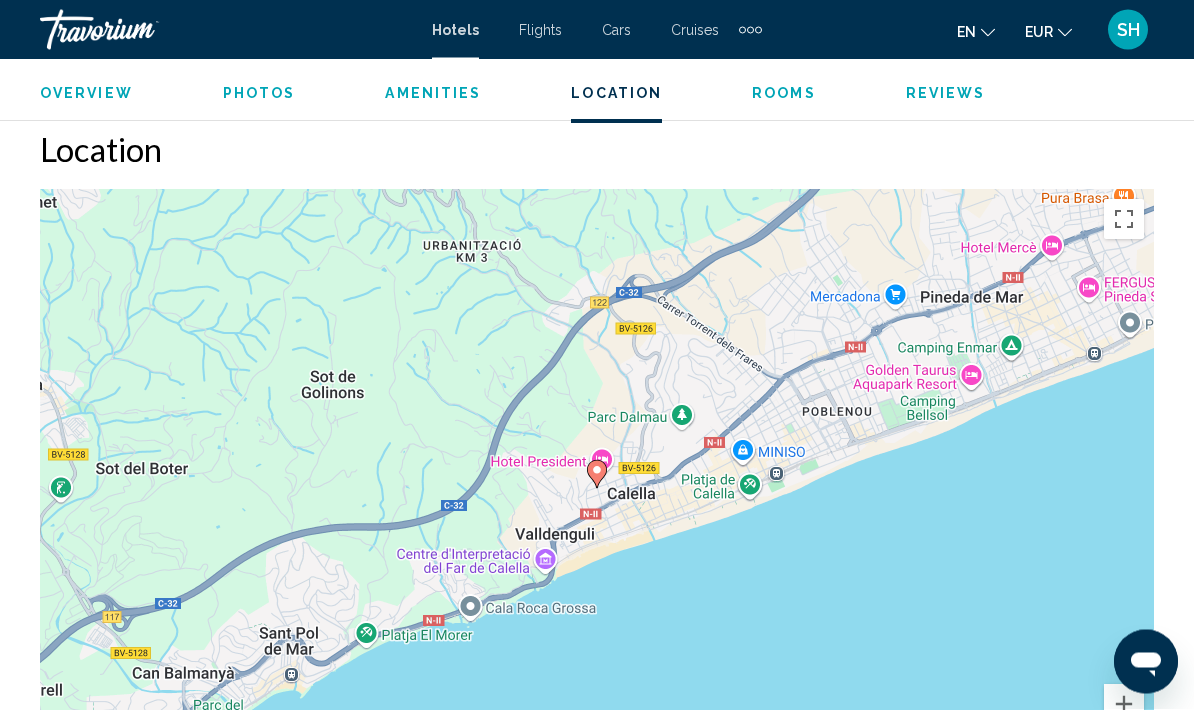 scroll, scrollTop: 2174, scrollLeft: 0, axis: vertical 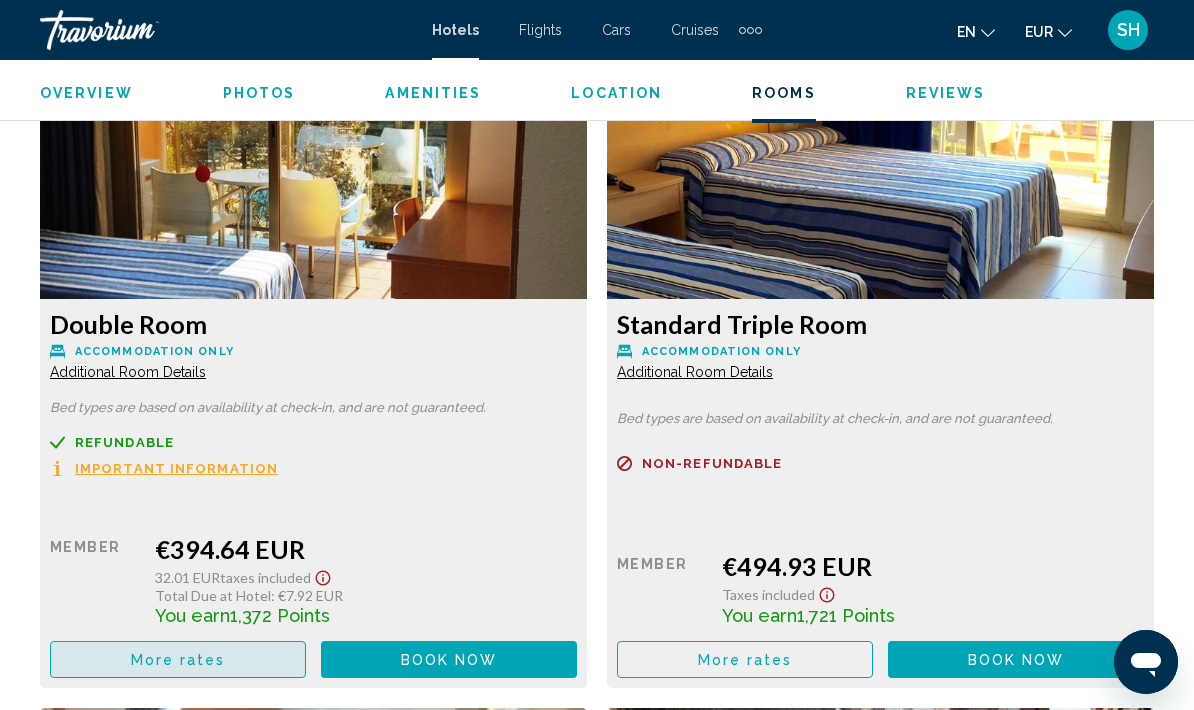 click on "More rates" at bounding box center (178, 659) 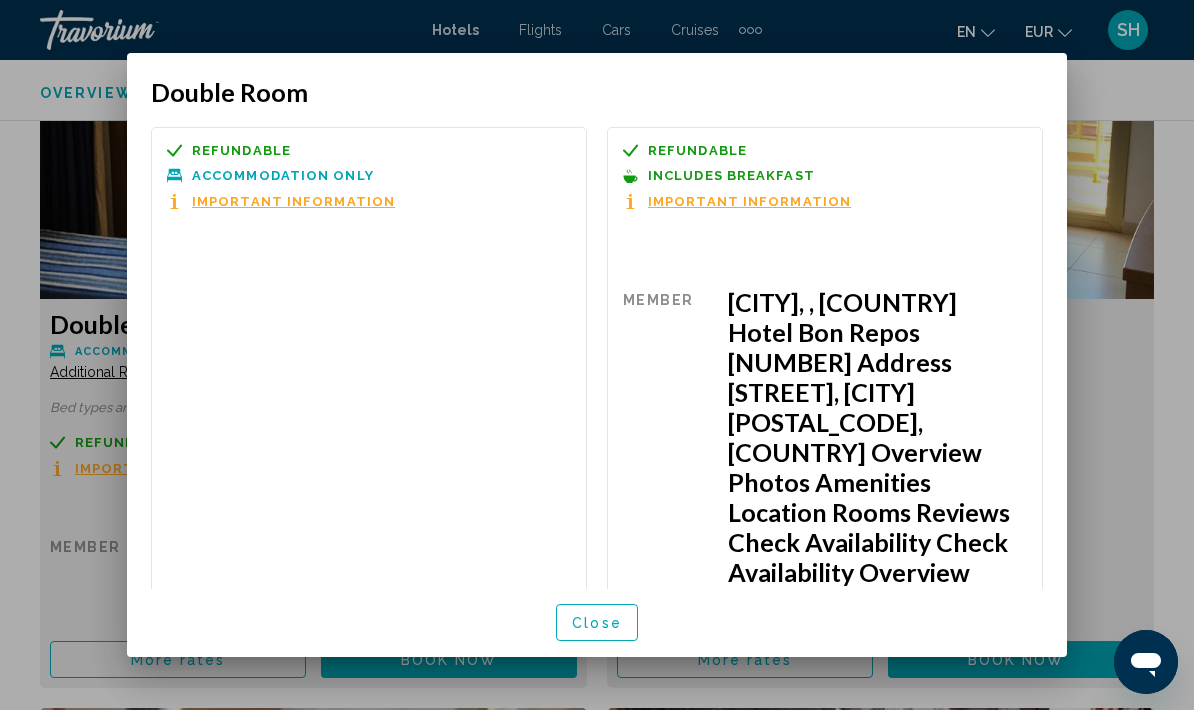 scroll, scrollTop: 0, scrollLeft: 0, axis: both 